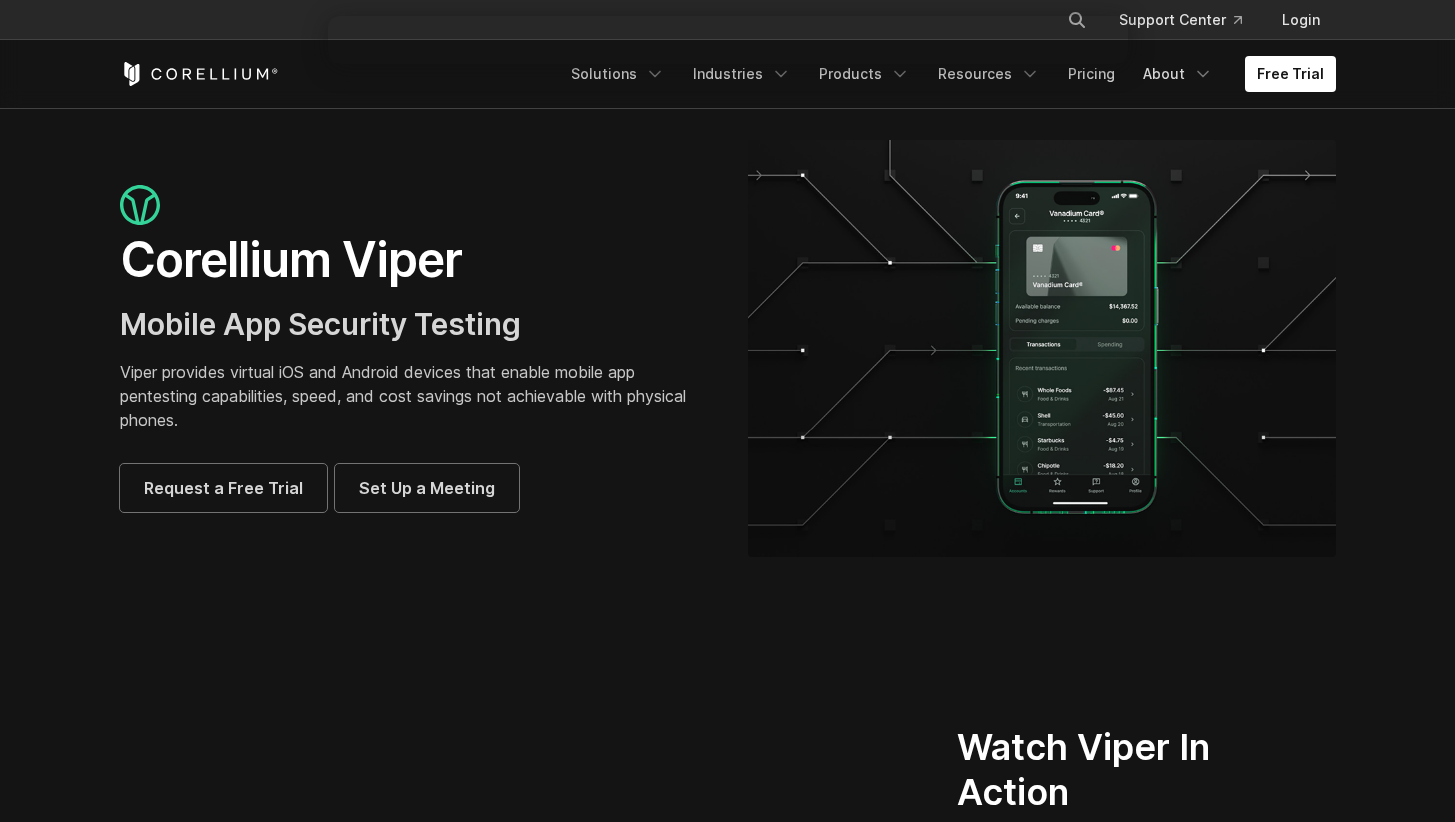 scroll, scrollTop: 3250, scrollLeft: 0, axis: vertical 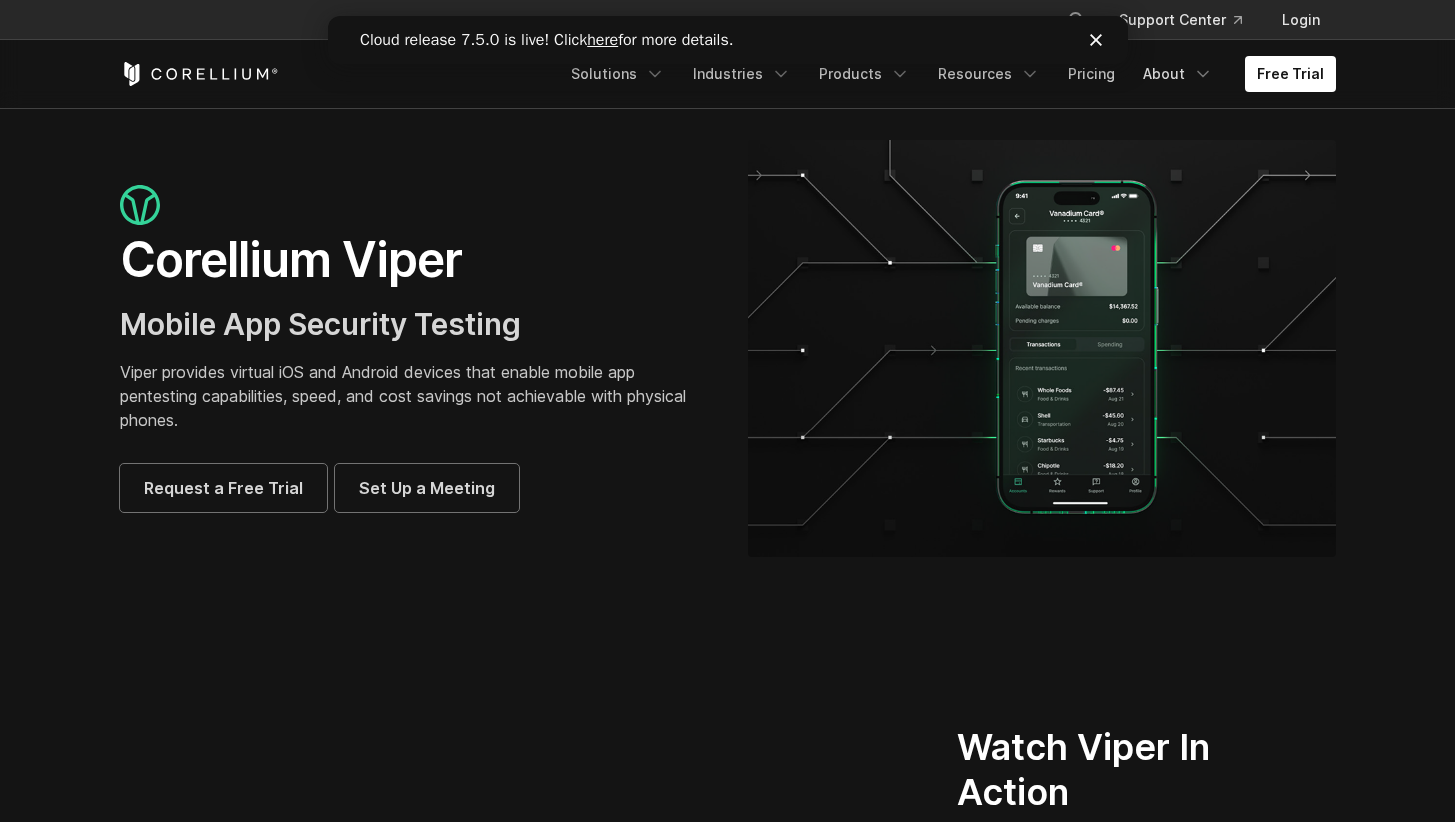 click 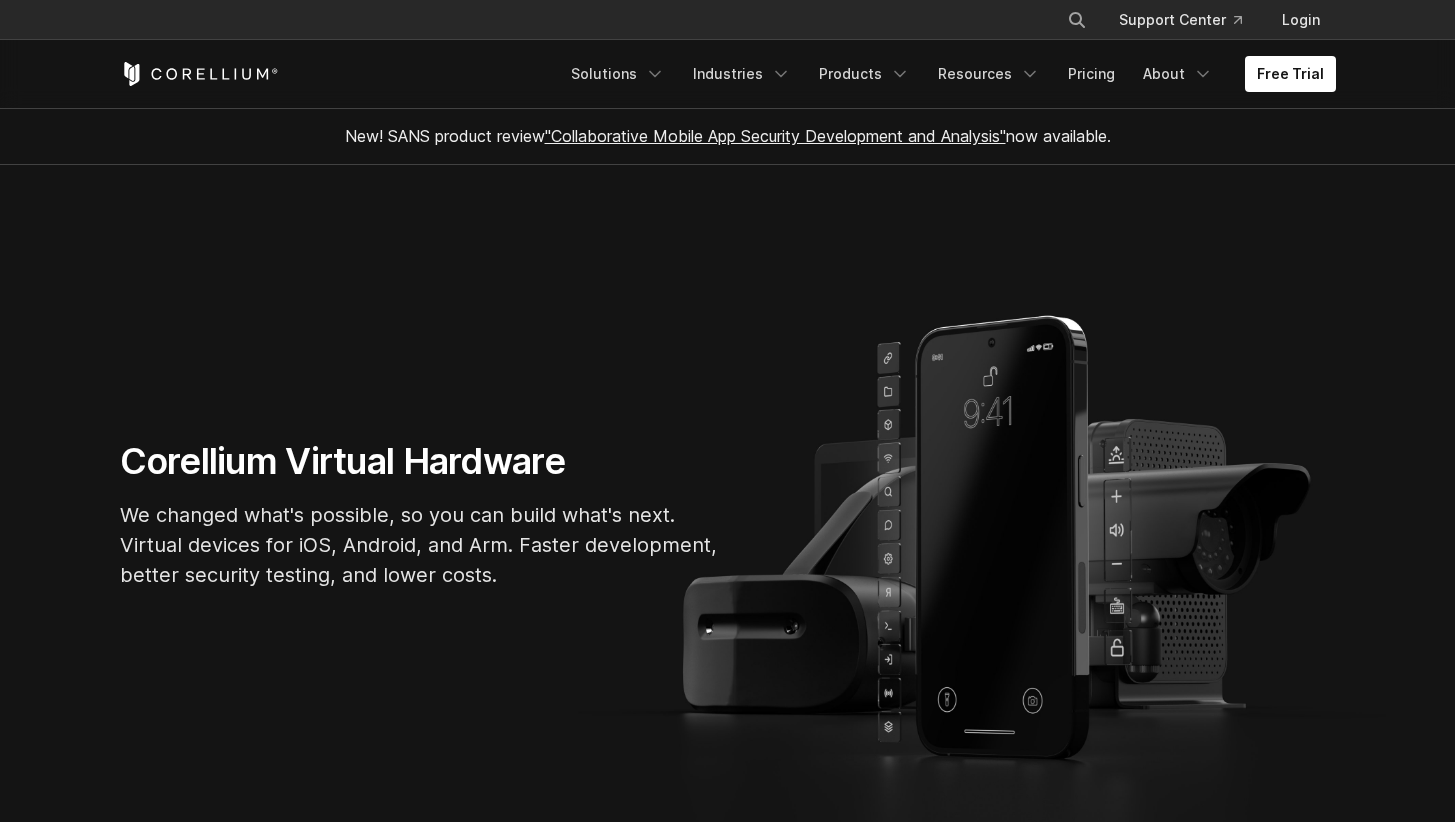 scroll, scrollTop: 0, scrollLeft: 0, axis: both 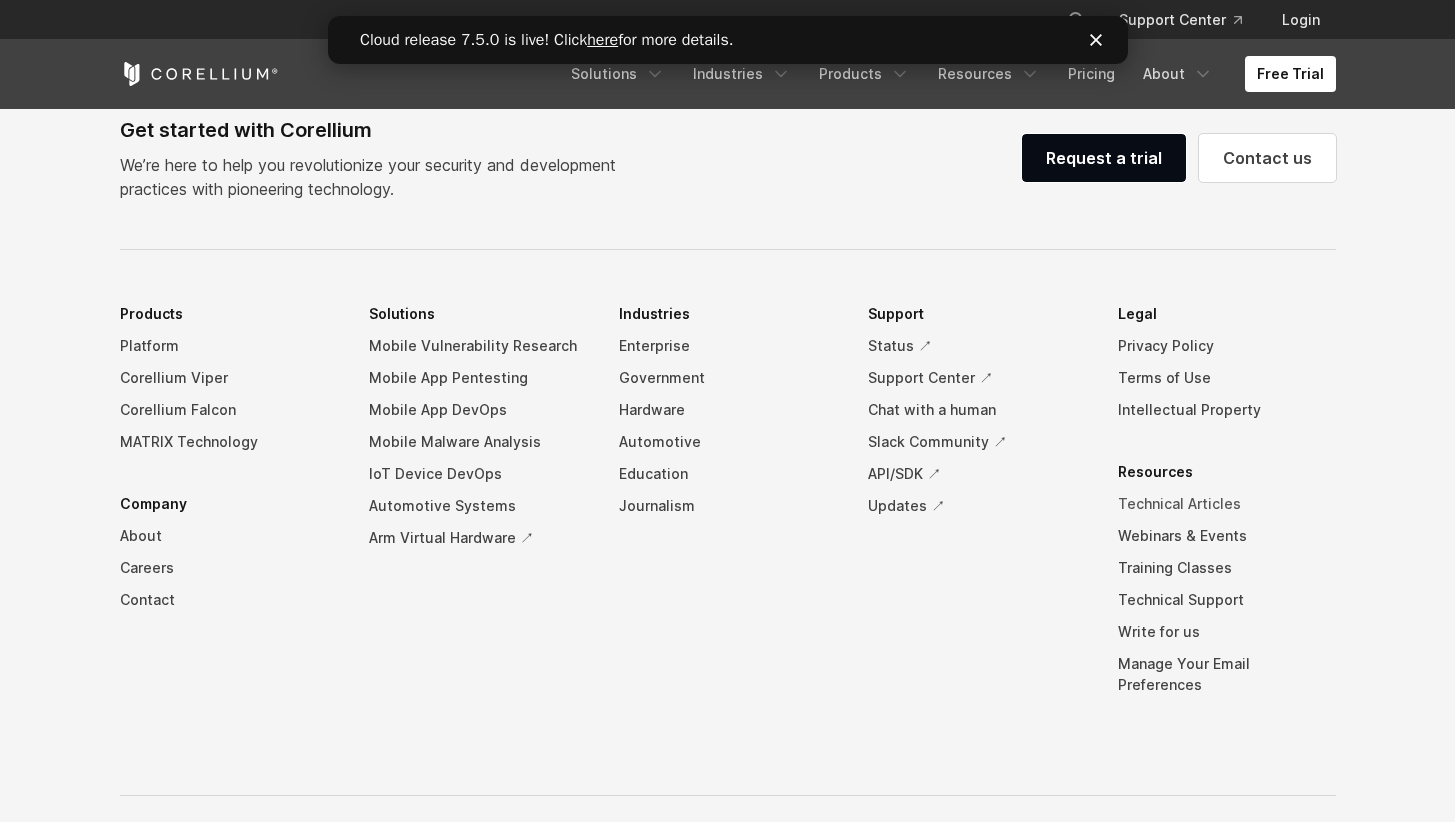click on "Technical Articles" at bounding box center [1227, 504] 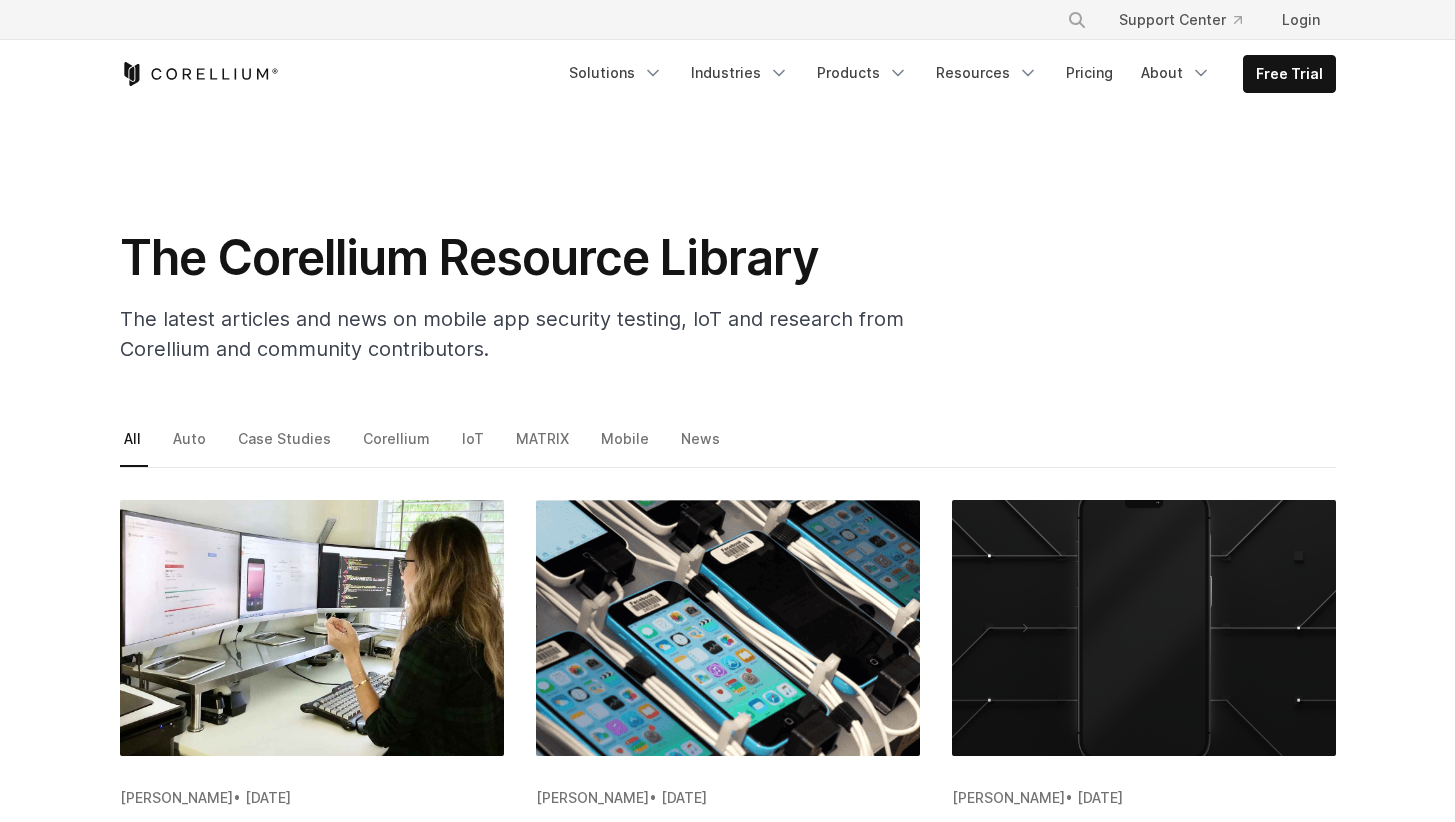 scroll, scrollTop: 0, scrollLeft: 0, axis: both 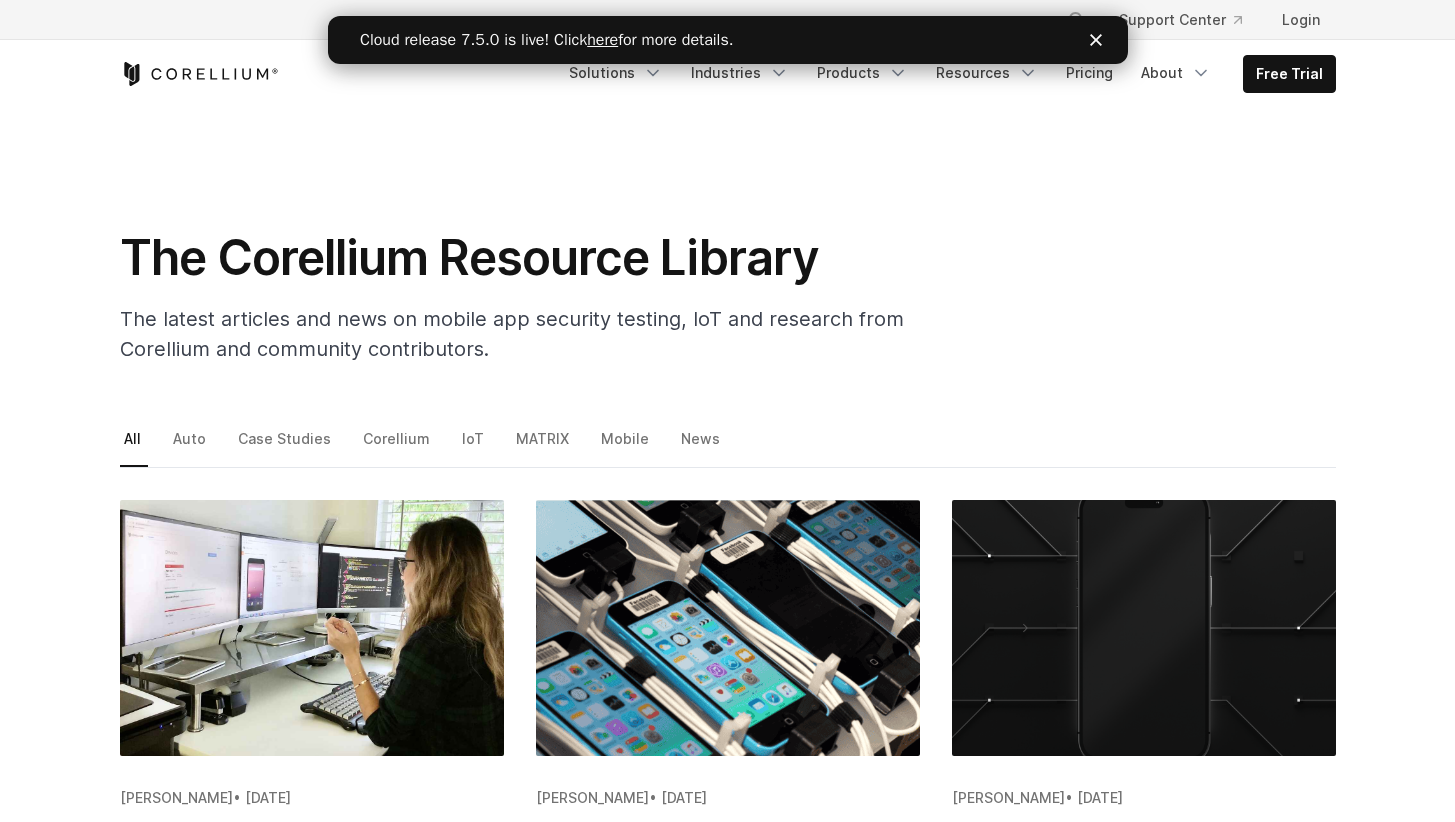 click 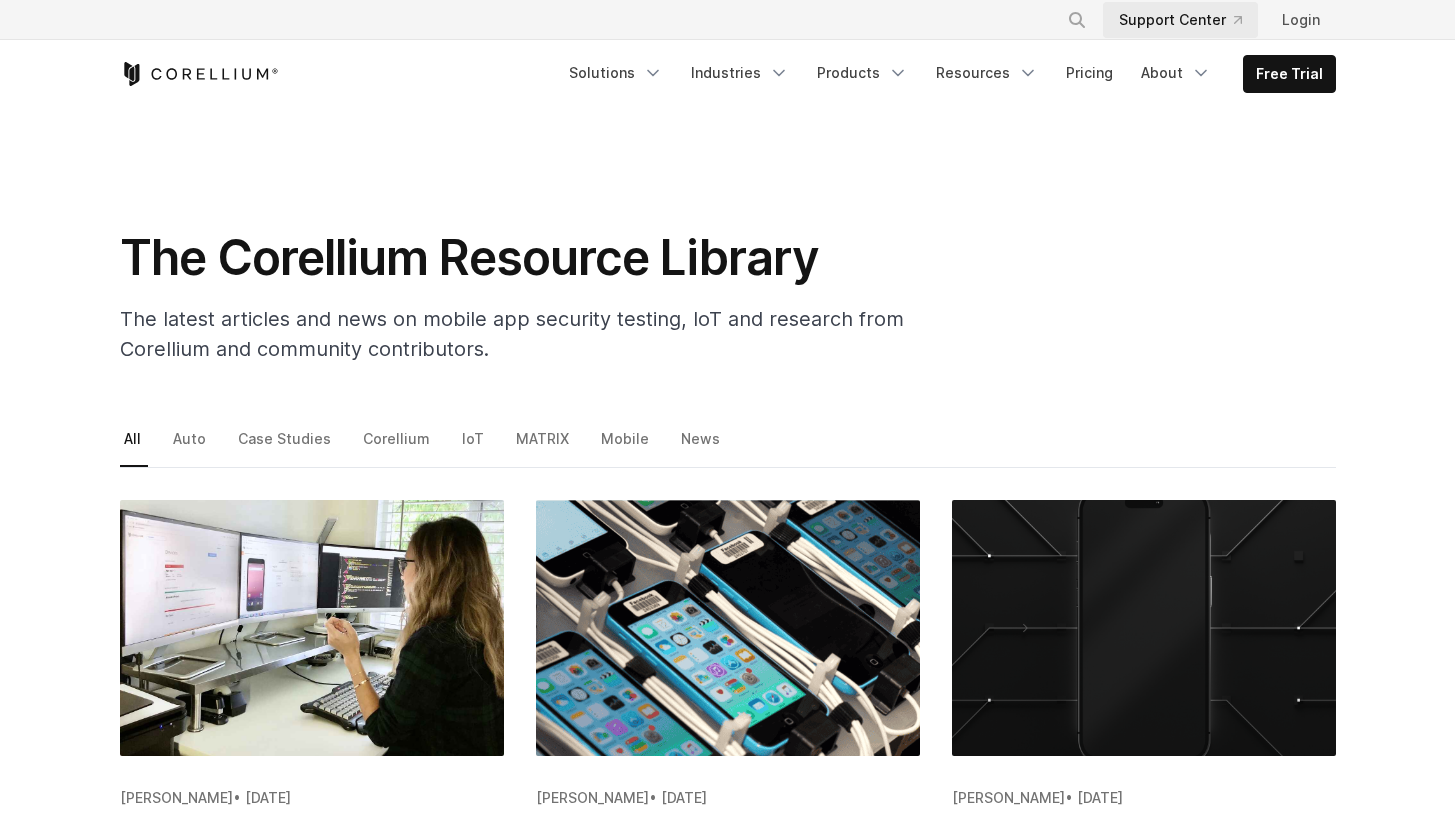 click on "Support Center" at bounding box center (1180, 20) 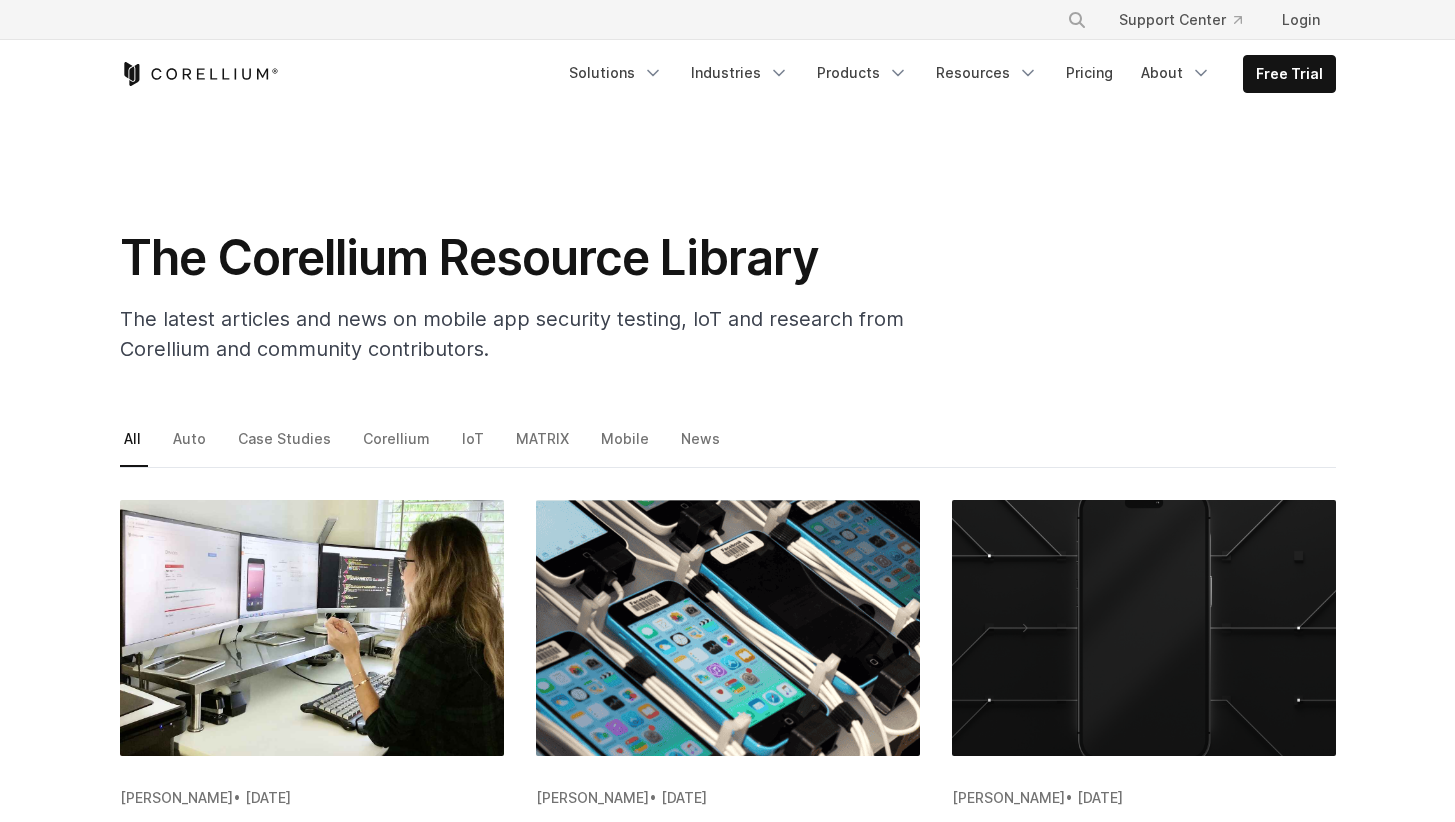 scroll, scrollTop: 0, scrollLeft: 0, axis: both 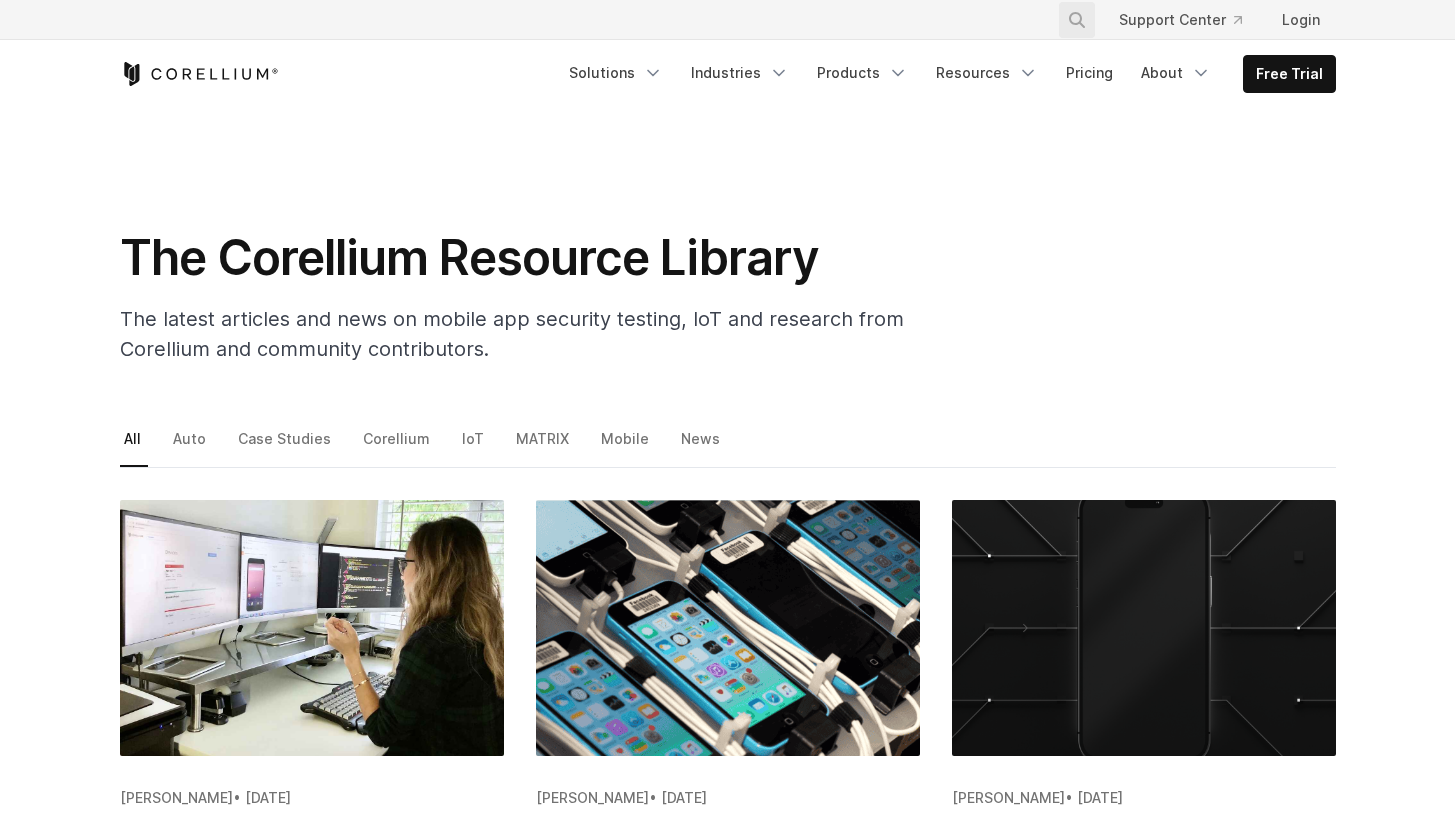 click at bounding box center [1077, 20] 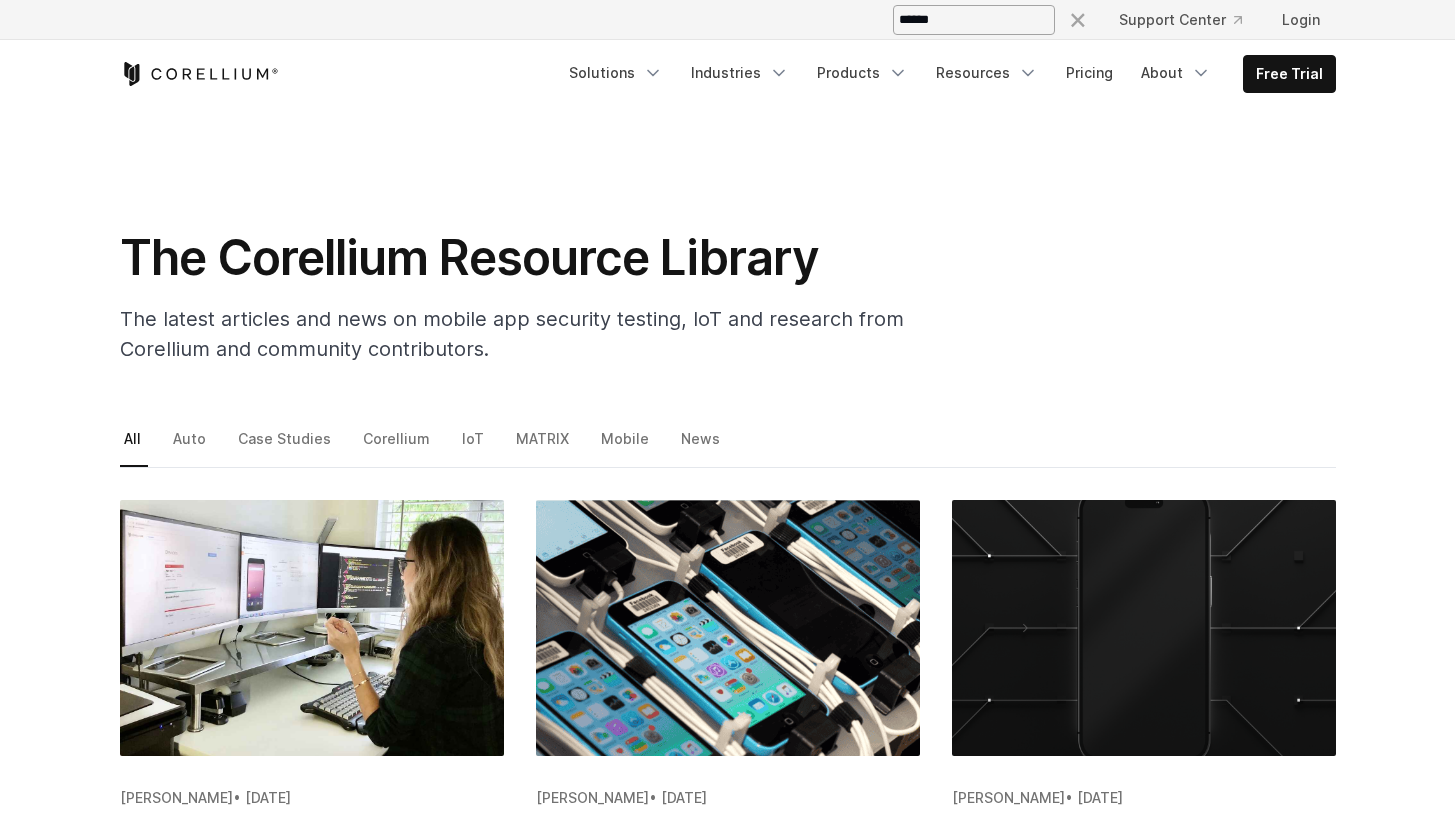 click on "Search our site..." at bounding box center [974, 20] 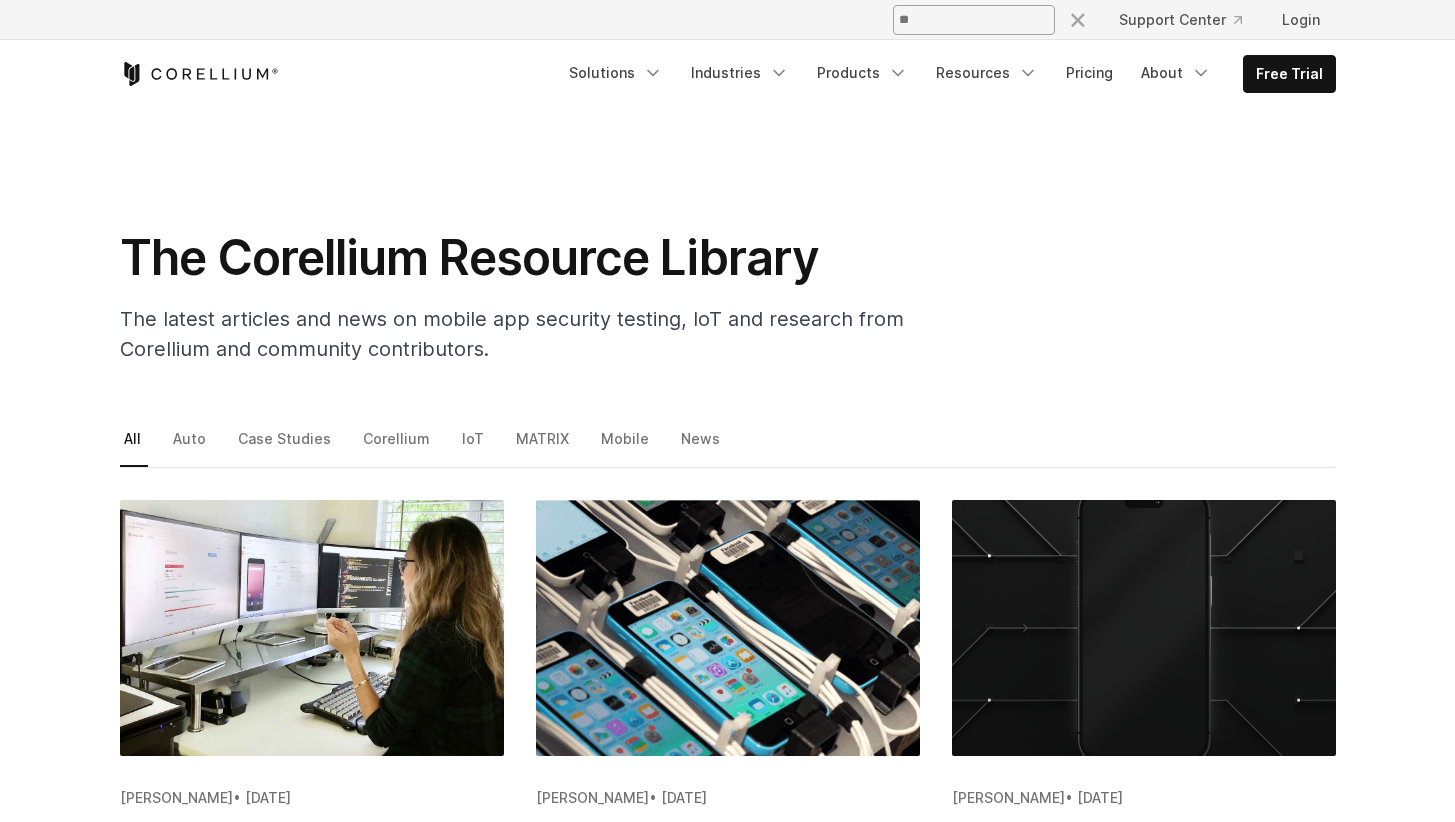 type on "*" 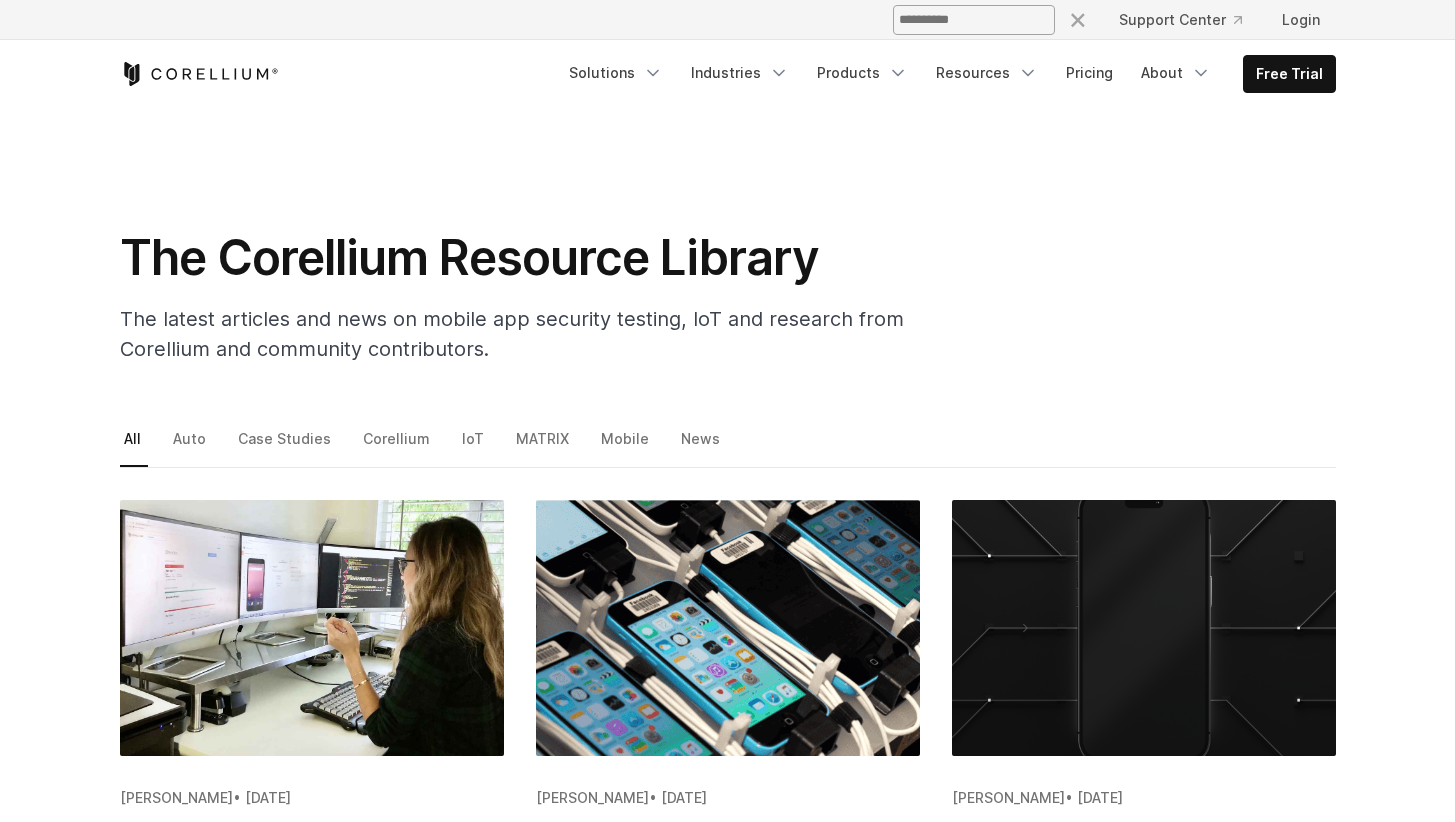type on "**********" 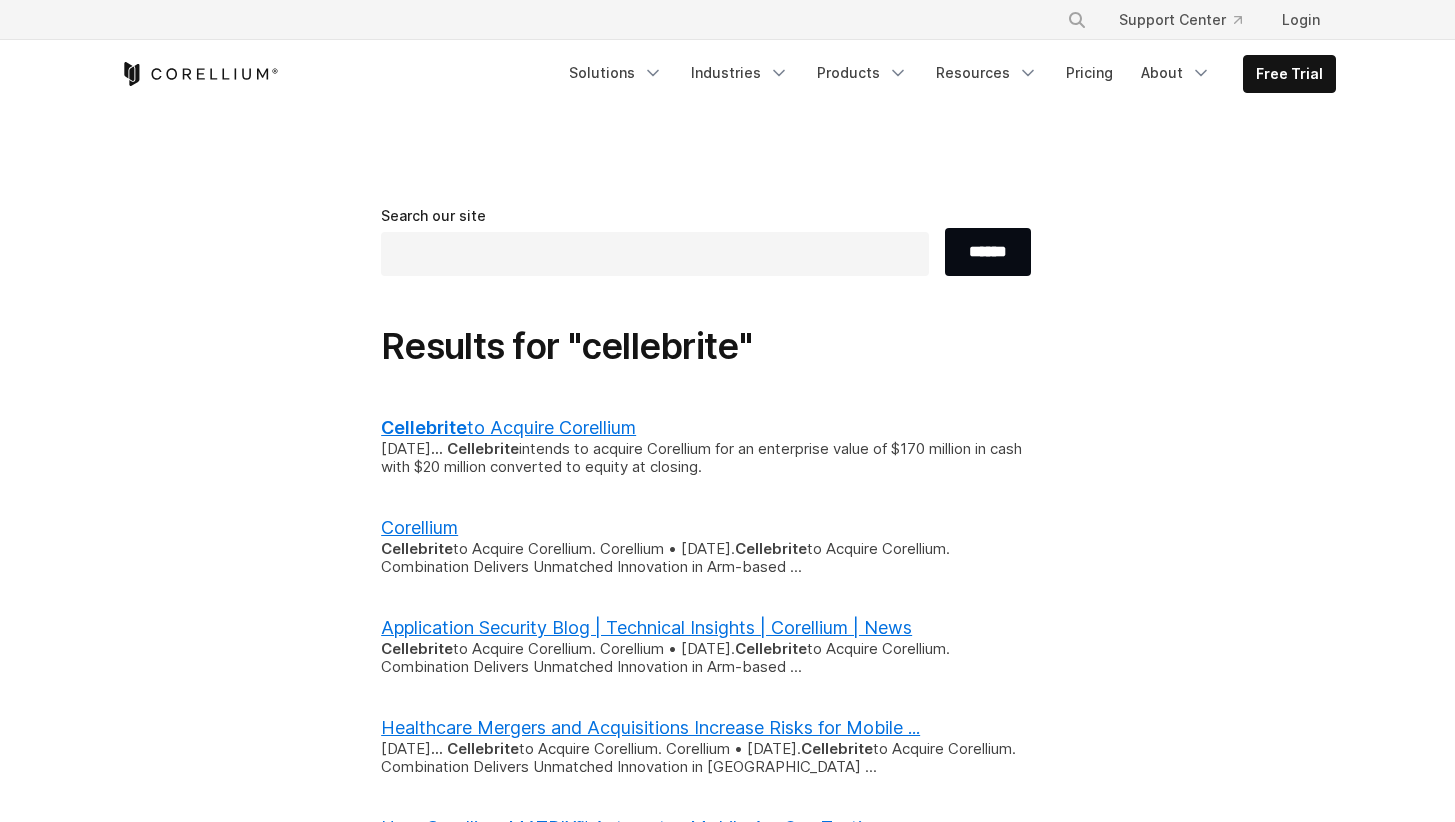 scroll, scrollTop: 0, scrollLeft: 0, axis: both 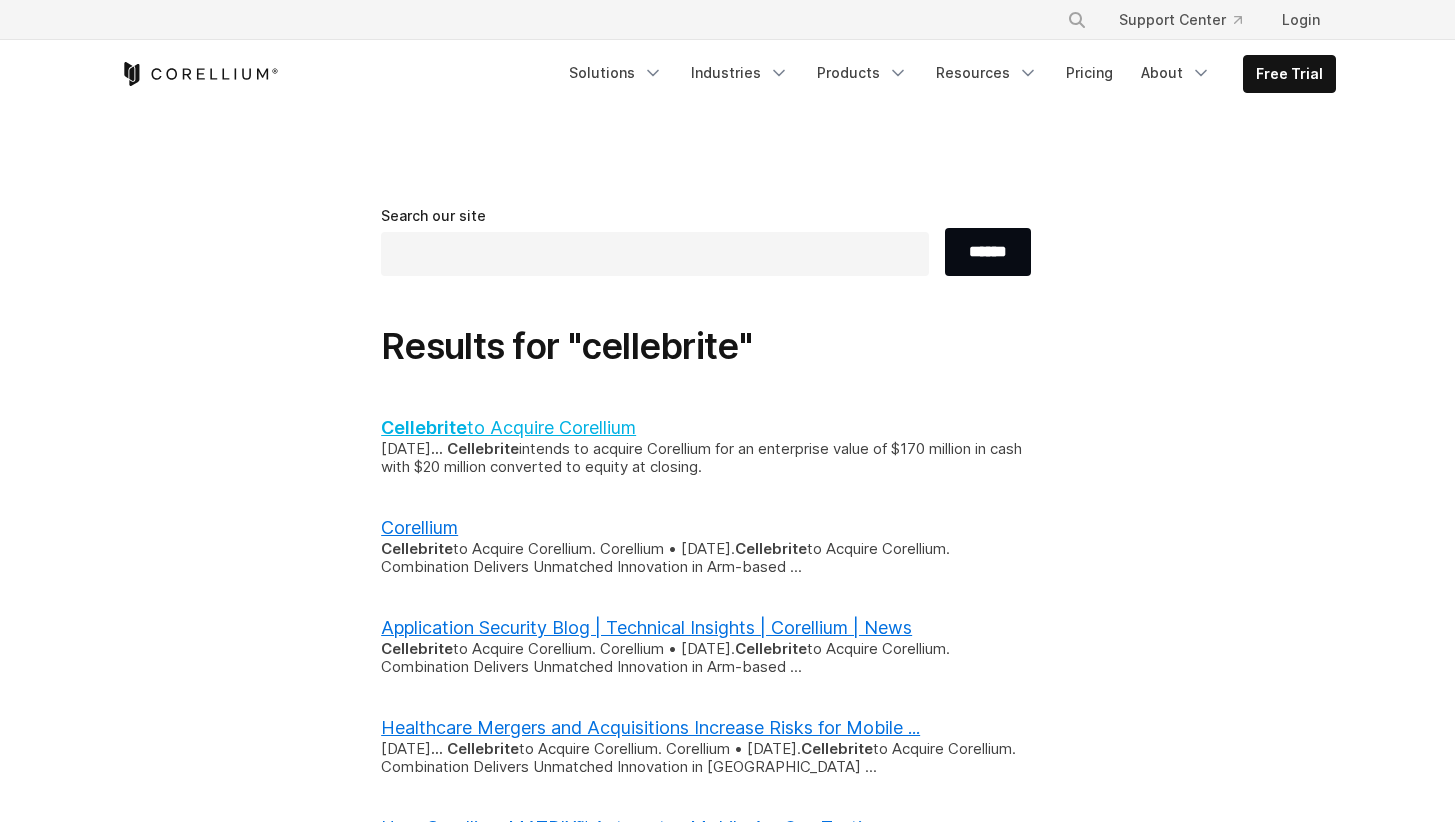 click on "Cellebrite  to Acquire Corellium" at bounding box center (508, 427) 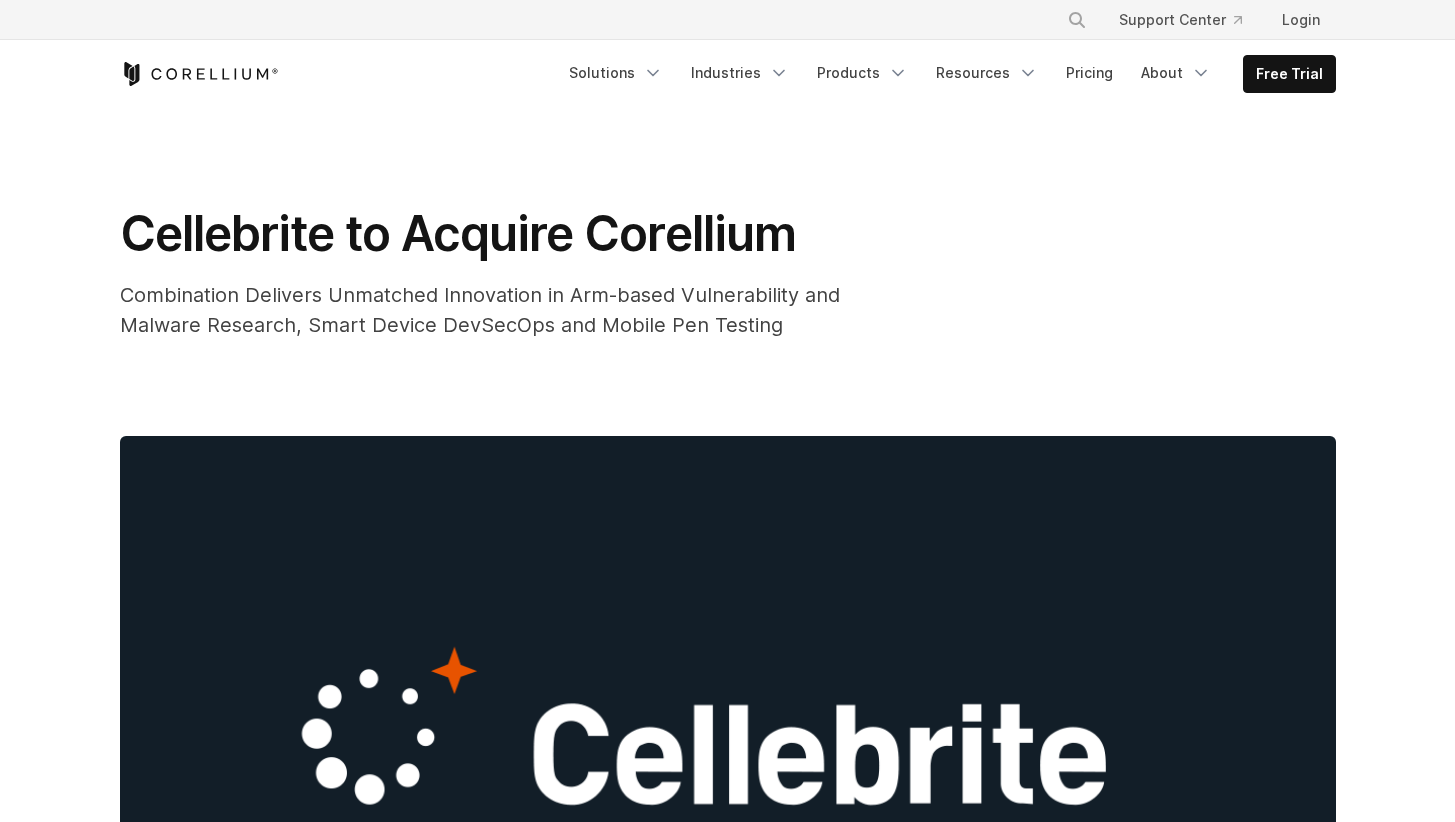 scroll, scrollTop: 0, scrollLeft: 0, axis: both 